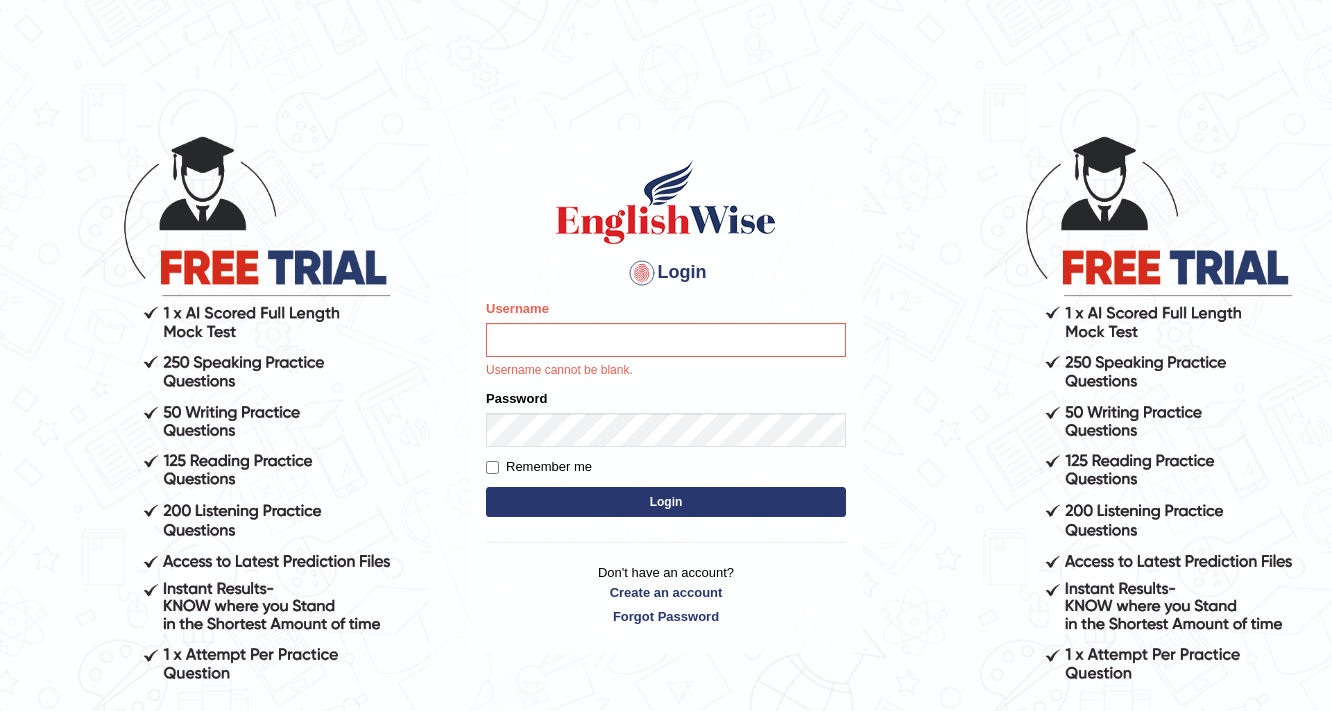 scroll, scrollTop: 0, scrollLeft: 0, axis: both 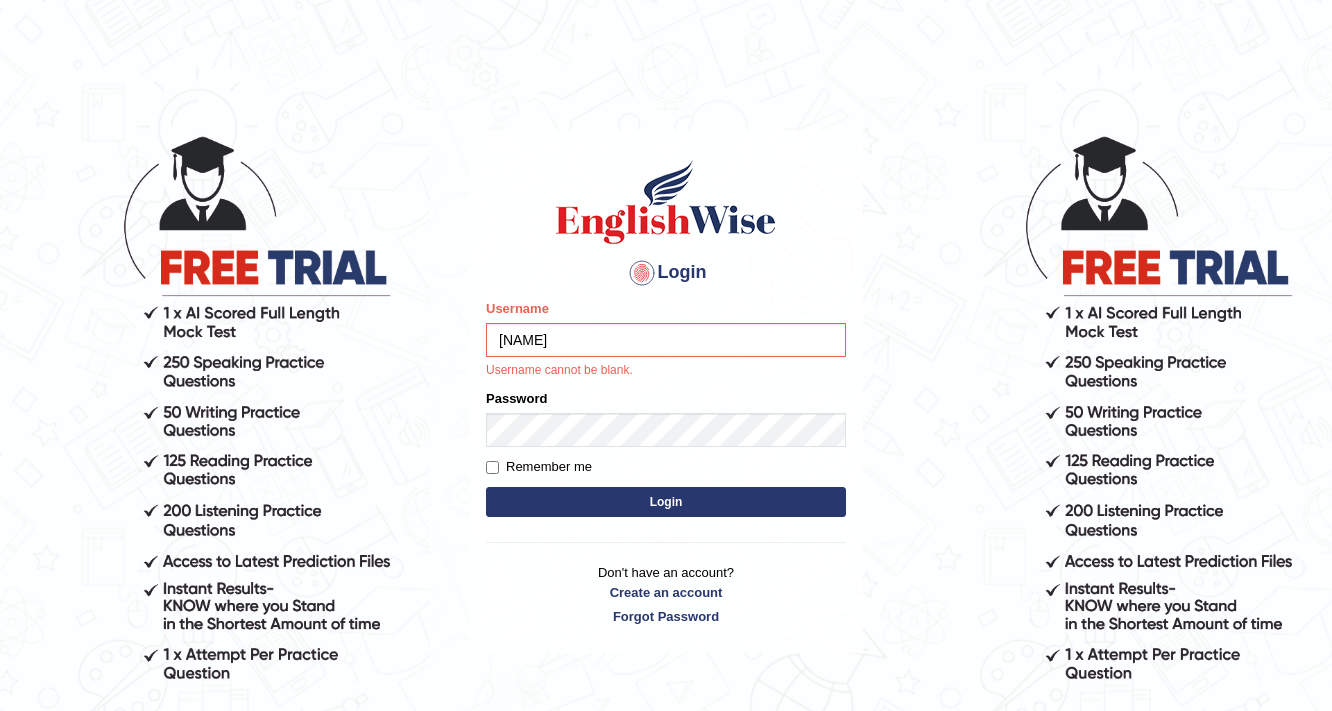 type on "[NAME]" 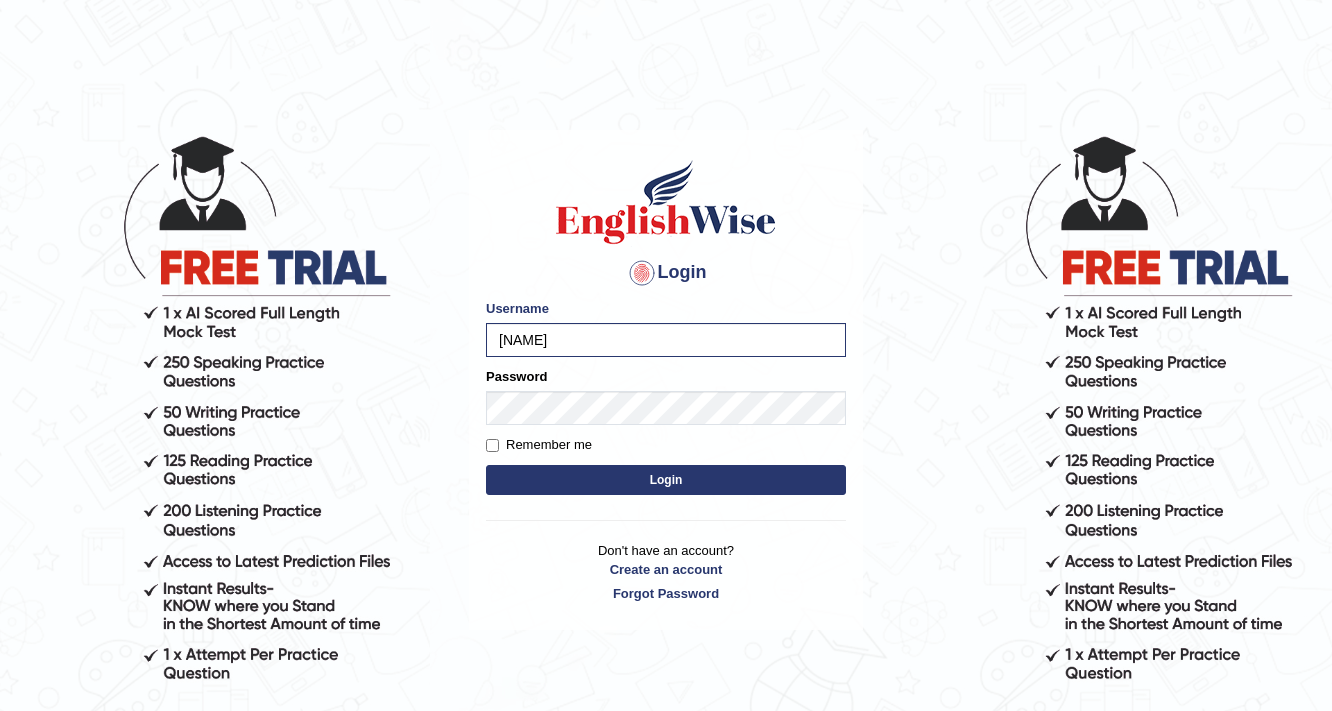 click on "Login" at bounding box center (666, 480) 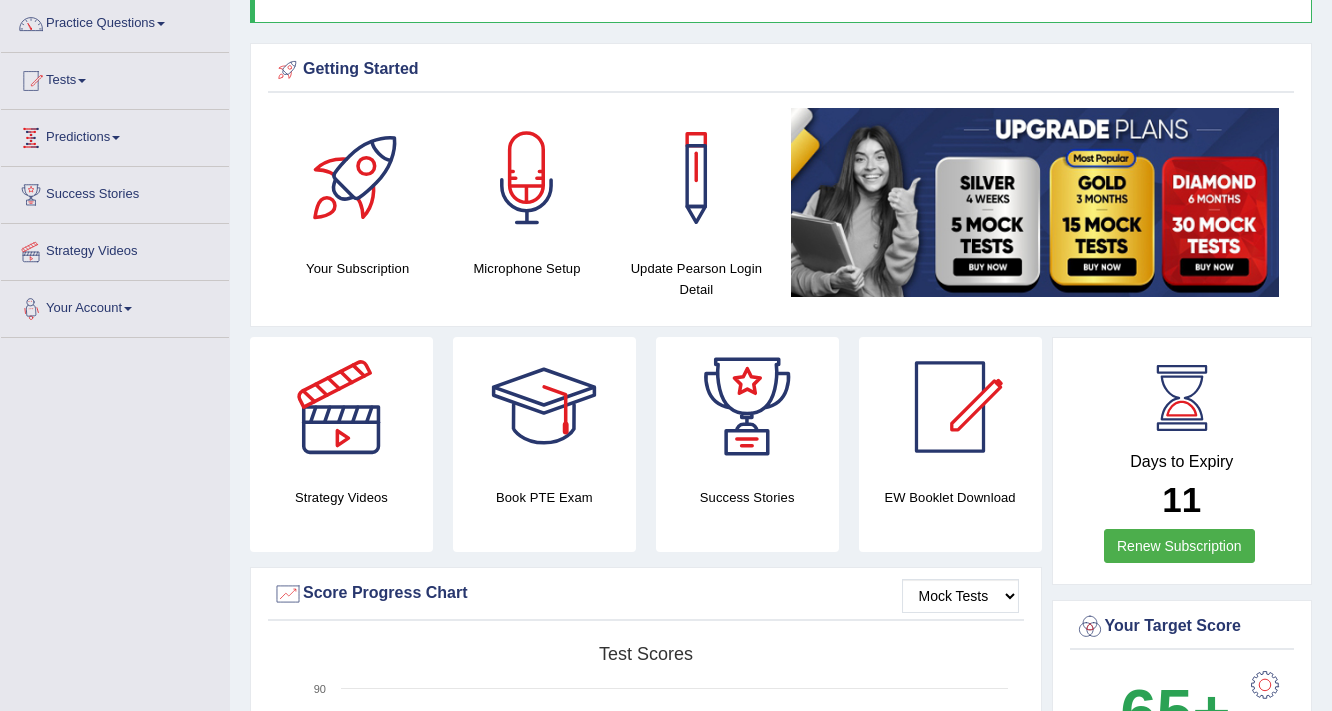 scroll, scrollTop: 160, scrollLeft: 0, axis: vertical 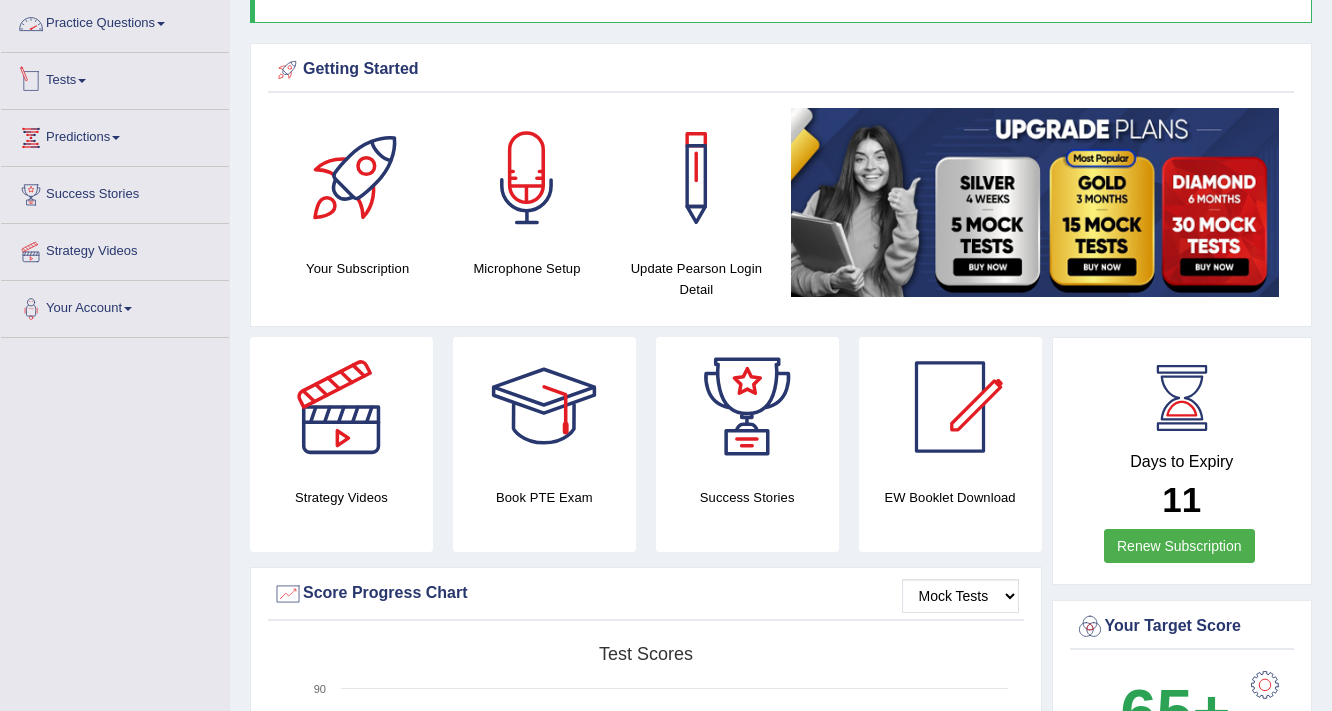 click on "Tests" at bounding box center [115, 78] 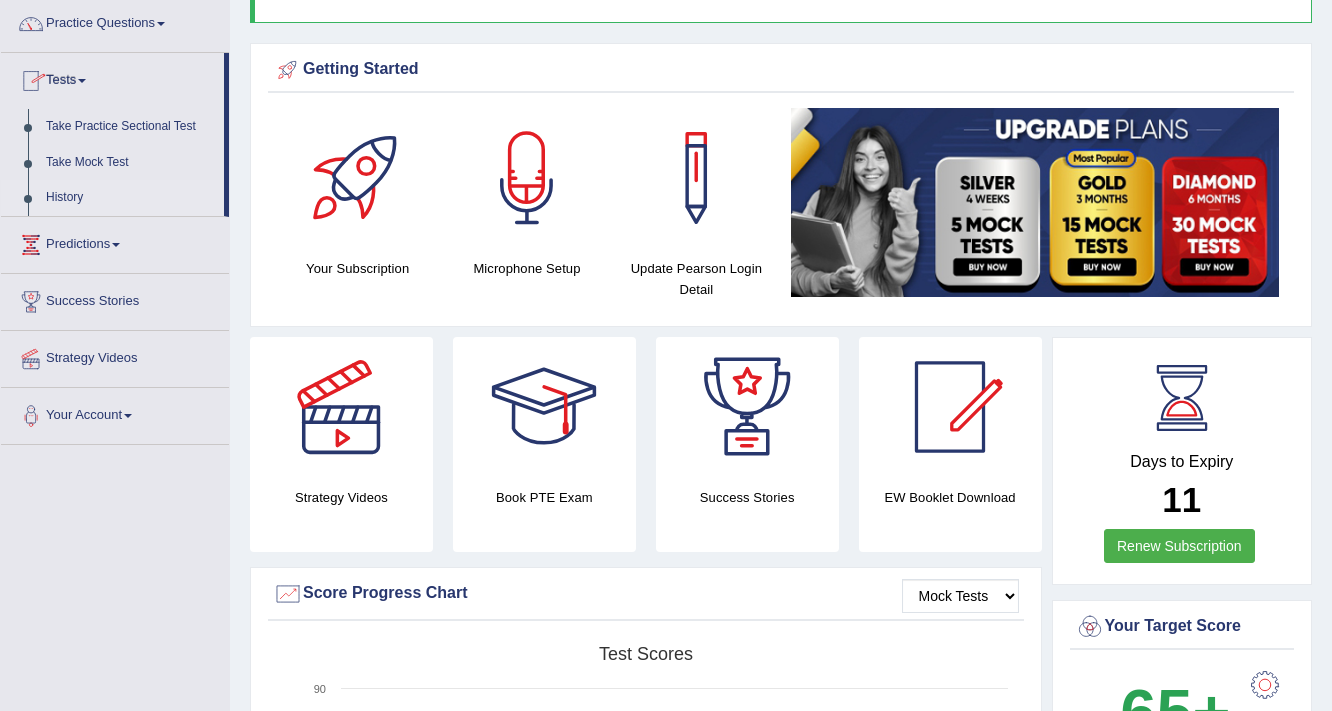 click on "History" at bounding box center [130, 198] 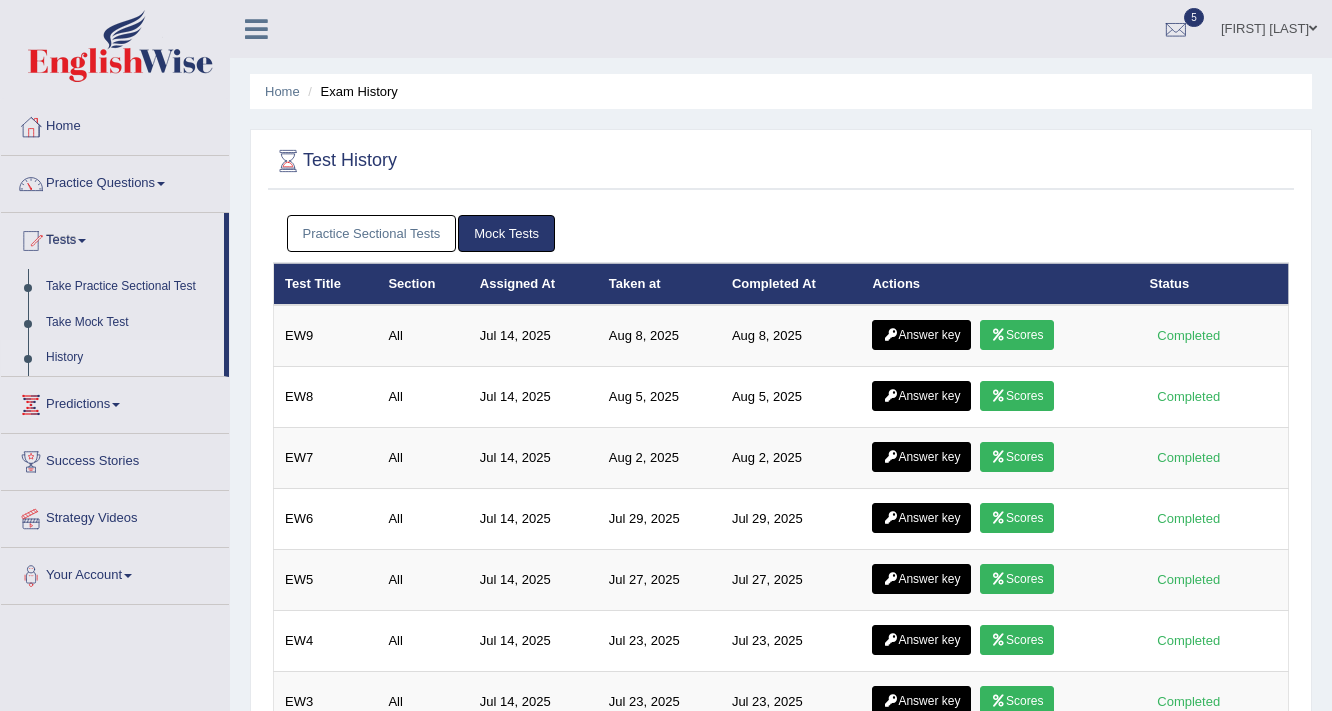scroll, scrollTop: 0, scrollLeft: 0, axis: both 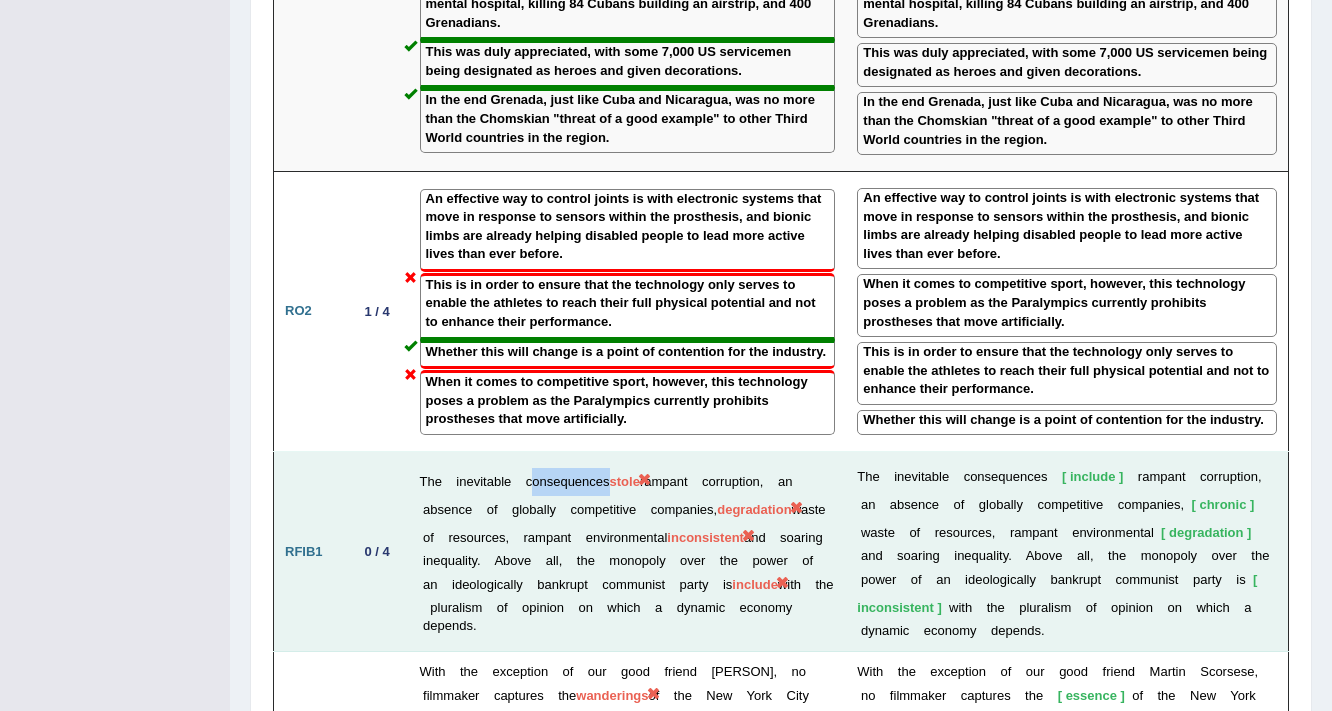 drag, startPoint x: 609, startPoint y: 443, endPoint x: 528, endPoint y: 430, distance: 82.036575 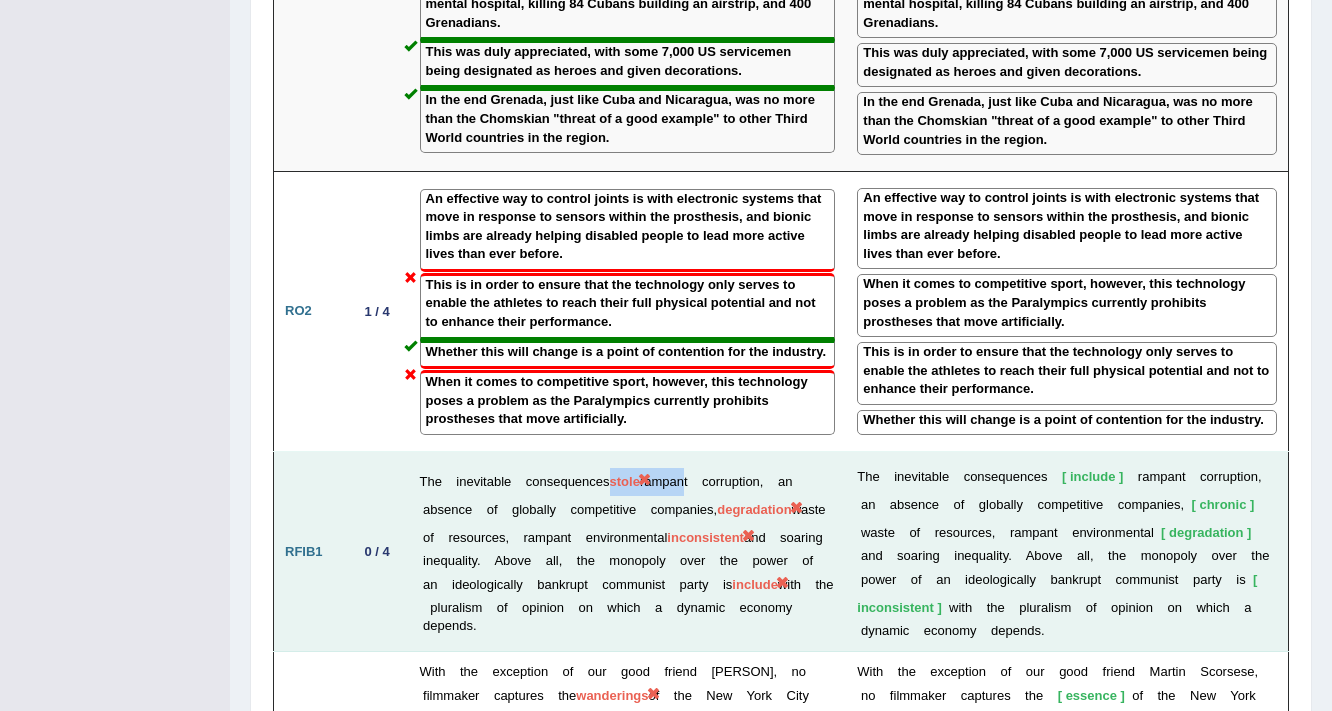 drag, startPoint x: 624, startPoint y: 448, endPoint x: 677, endPoint y: 452, distance: 53.15073 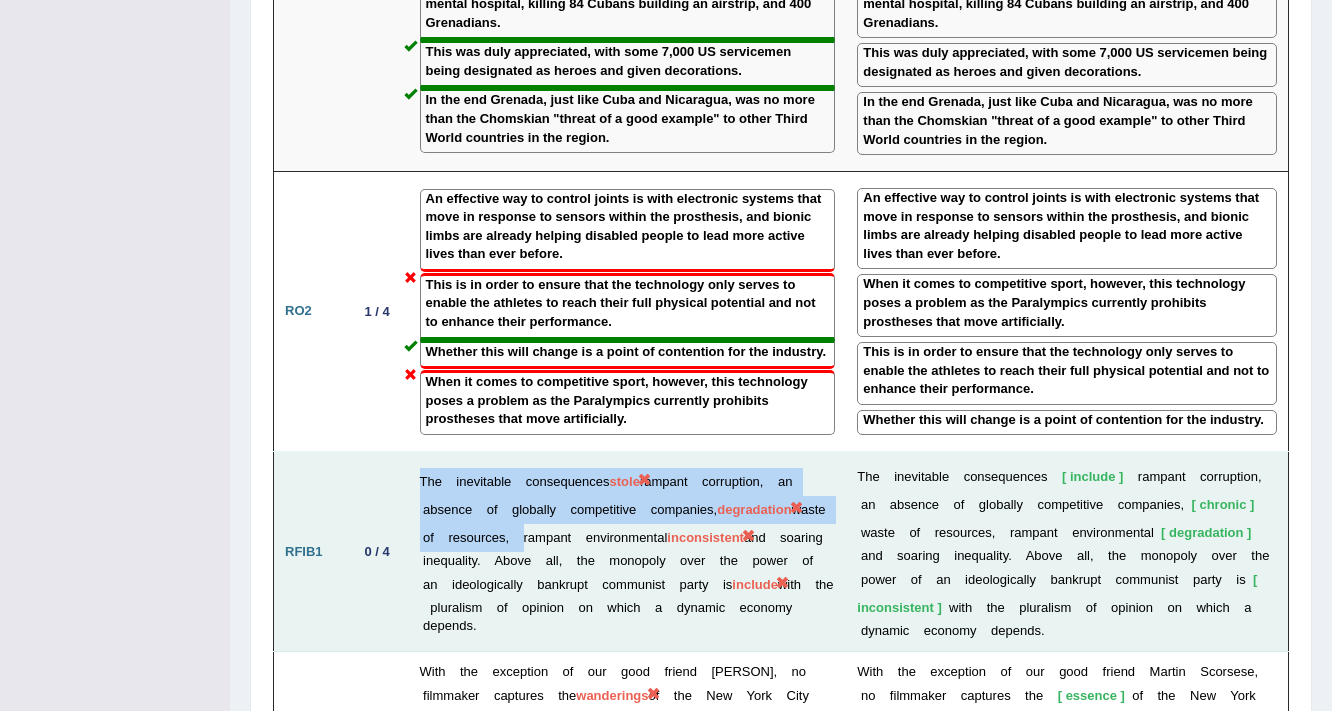 click on "The    inevitable    consequences     stole     rampant    corruption,    an    absence    of    globally    competitive    companies,   degradation     waste    of    resources,    rampant    environmental   inconsistent   and    soaring    inequality.    Above    all,    the    monopoly    over    the    power    of    an    ideologically    bankrupt    communist    party    is   include   with    the    pluralism    of    opinion    on    which    a    dynamic    economy    depends." at bounding box center [628, 552] 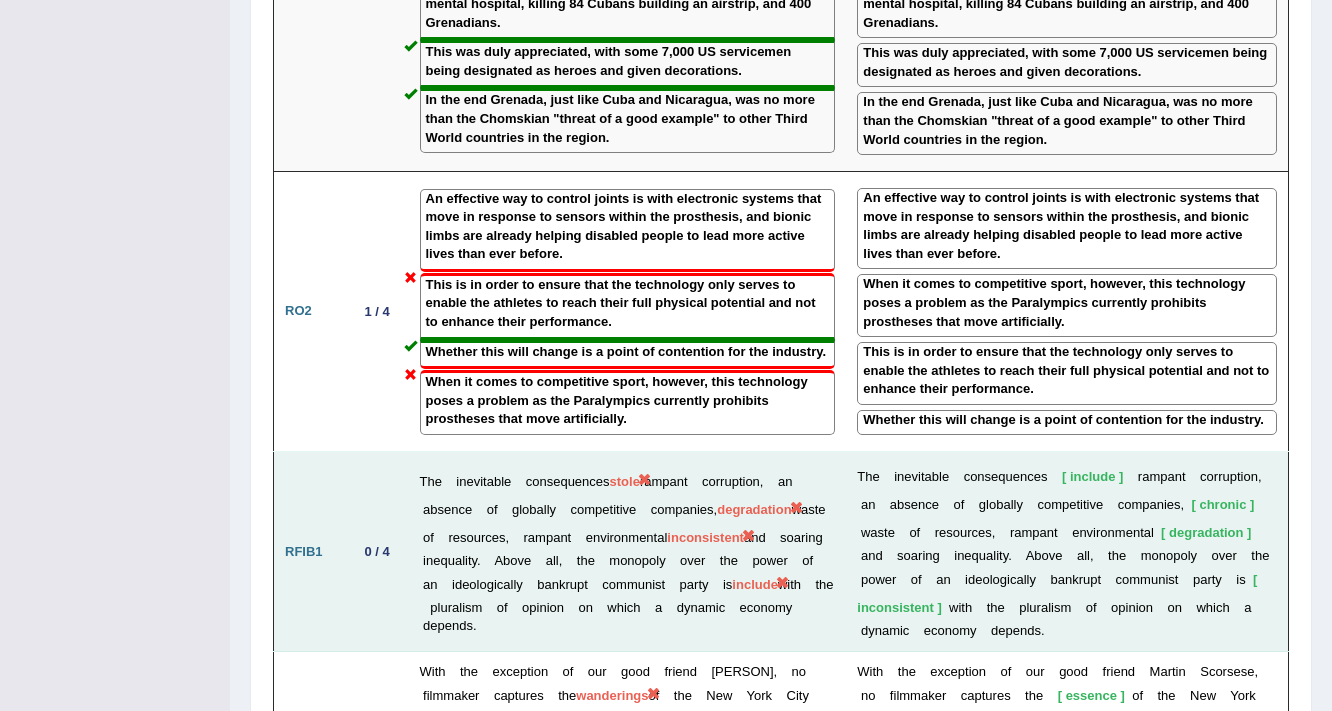 click on "T h e       i n e v i t a b l e       c o n s e q u e n c e s       include       r a m p a n t       c o r r u p t i o n ,       a n       a b s e n c e       o f       g l o b a l l y       c o m p e t i t i v e       c o m p a n i e s ,    chronic       w a s t e       o f       r e s o u r c e s ,       r a m p a n t       e n v i r o n m e n t a l    degradation    a n d       s o a r i n g       i n e q u a l i t y .       A b o v e       a l l ,       t h e       m o n o p o l y       o v e r       t h e       p o w e r       o f       a n       i d e o l o g i c a l l y       b a n k r u p t       c o m m u n i s t       p a r t y       i s    inconsistent    w i t h       t h e       p l u r a l i s m       o f       o p i n i o n       o n       w h i c h       a       d y n a m i c       e c o n o m y       d e p e n d s ." at bounding box center (1067, 552) 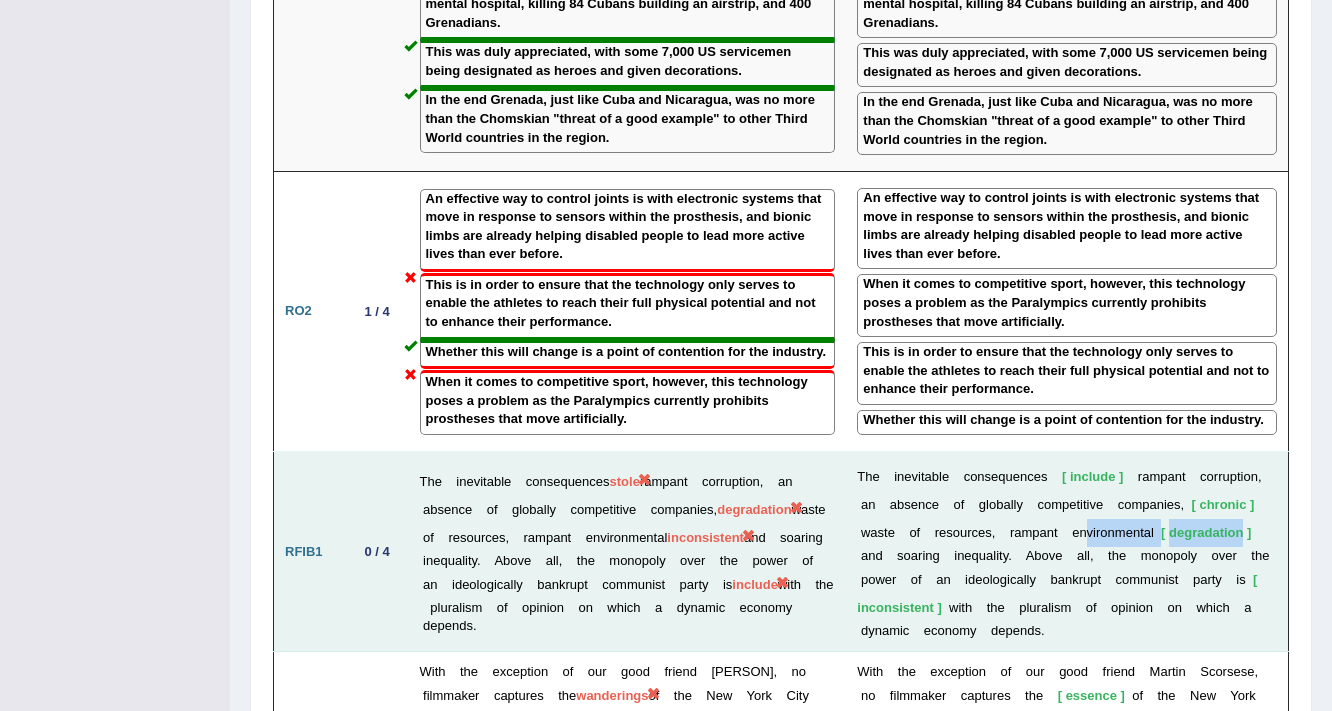 drag, startPoint x: 1088, startPoint y: 492, endPoint x: 1267, endPoint y: 492, distance: 179 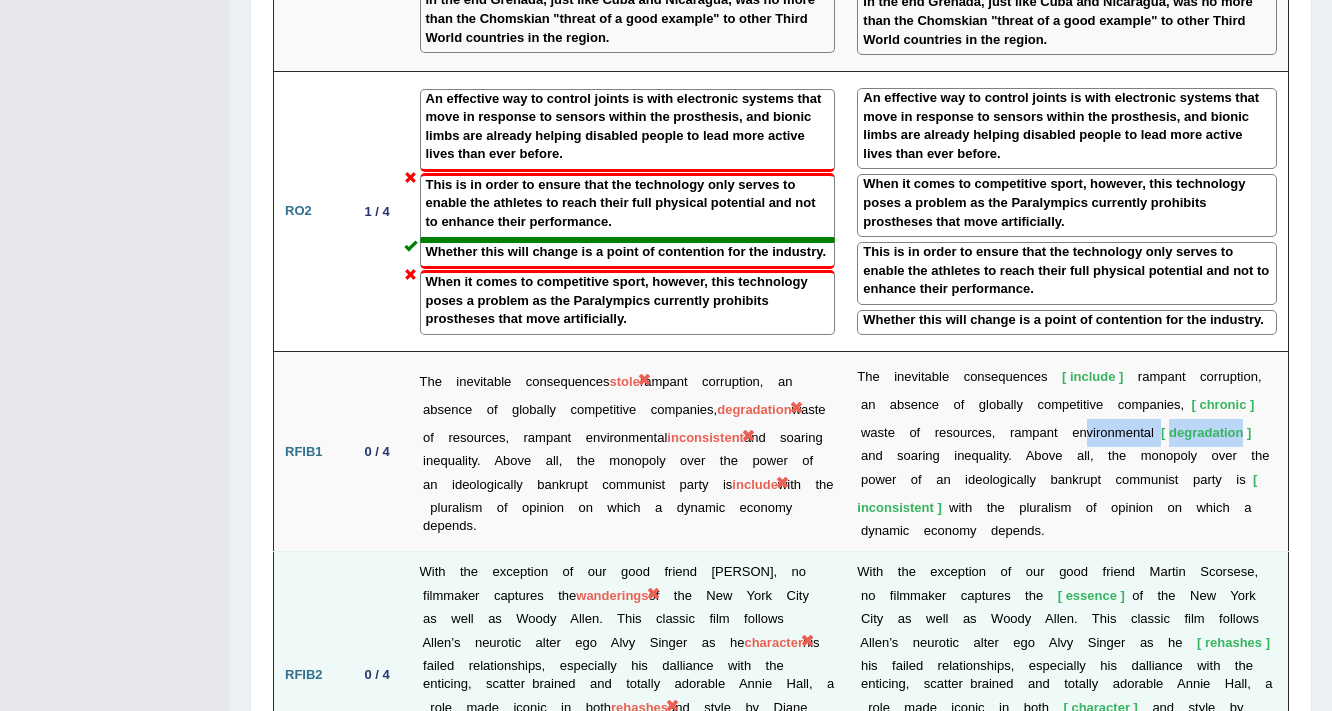 scroll, scrollTop: 3040, scrollLeft: 0, axis: vertical 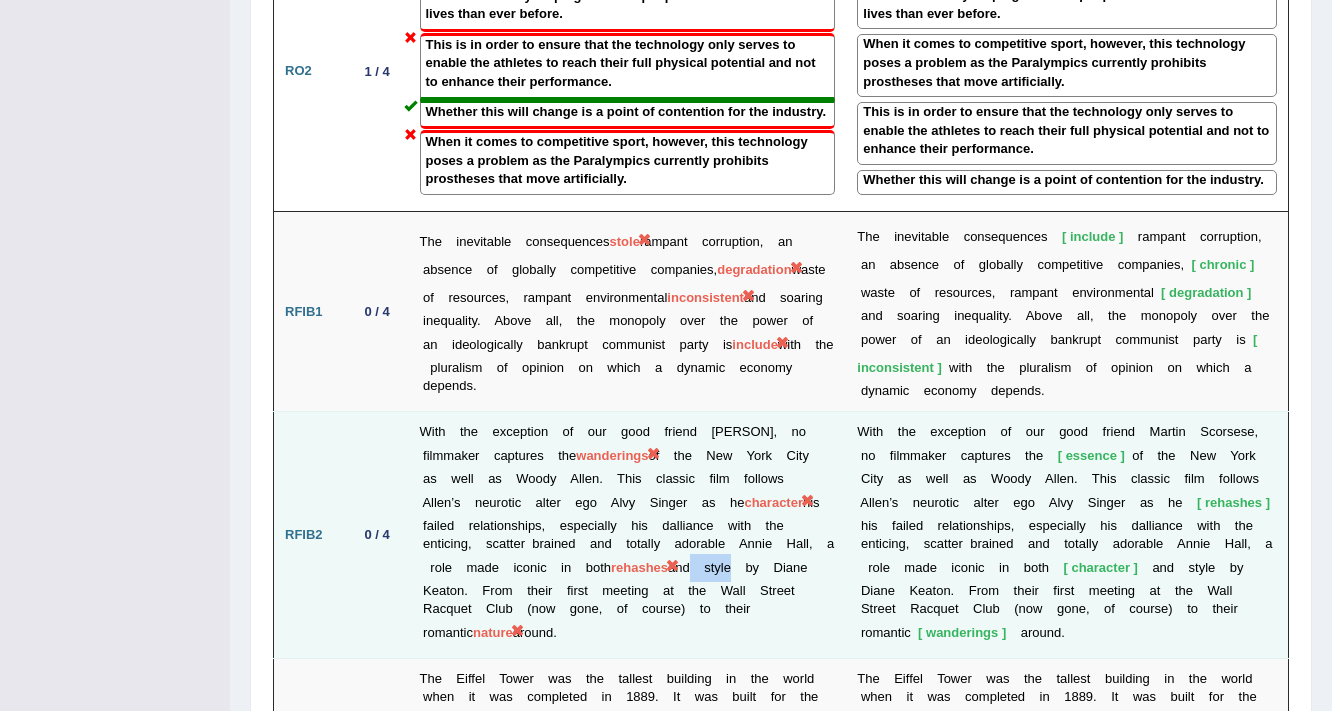 drag, startPoint x: 693, startPoint y: 526, endPoint x: 736, endPoint y: 538, distance: 44.64303 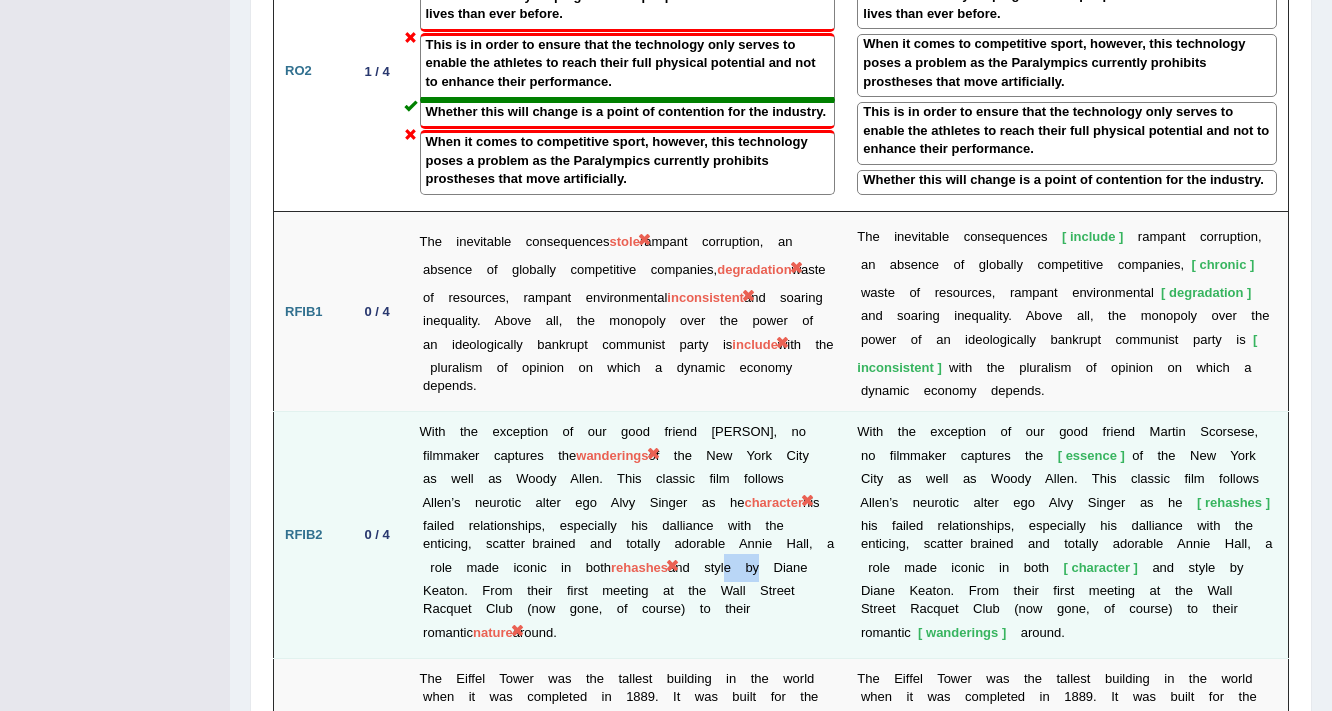 drag, startPoint x: 768, startPoint y: 524, endPoint x: 733, endPoint y: 523, distance: 35.014282 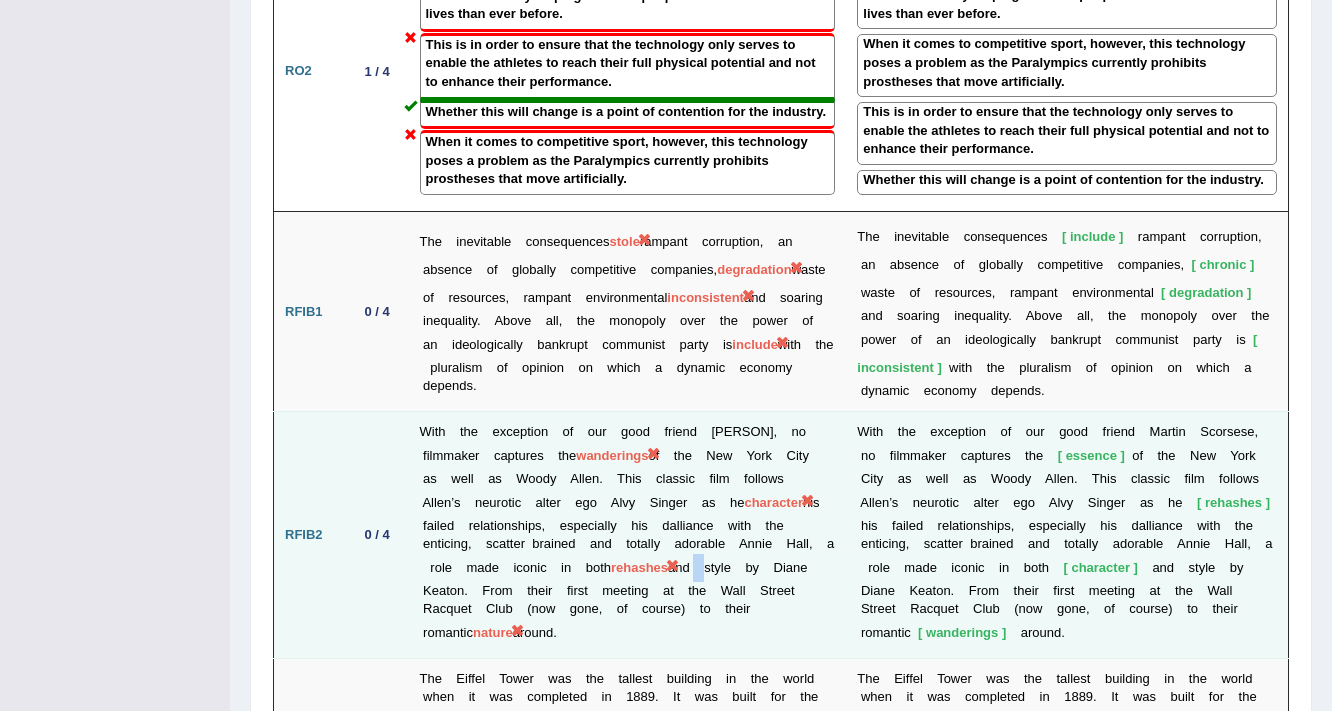 drag, startPoint x: 718, startPoint y: 532, endPoint x: 695, endPoint y: 525, distance: 24.04163 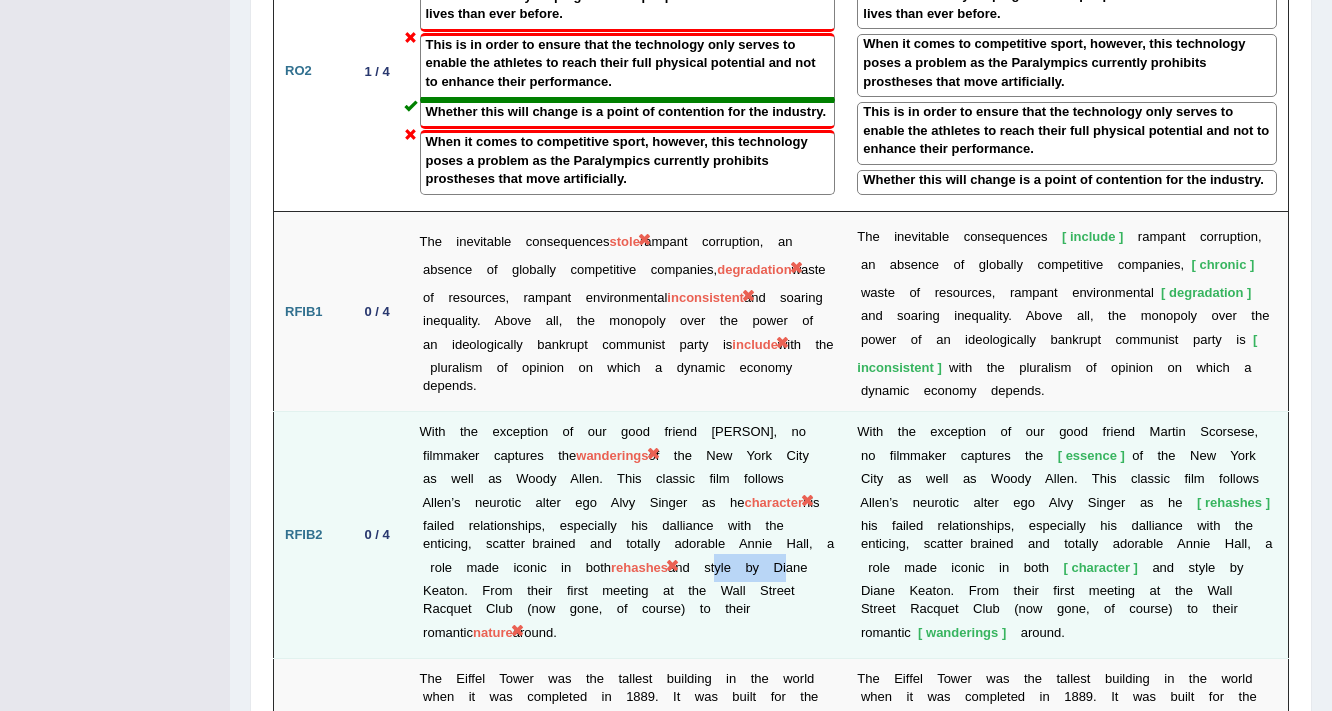drag, startPoint x: 726, startPoint y: 524, endPoint x: 793, endPoint y: 542, distance: 69.375786 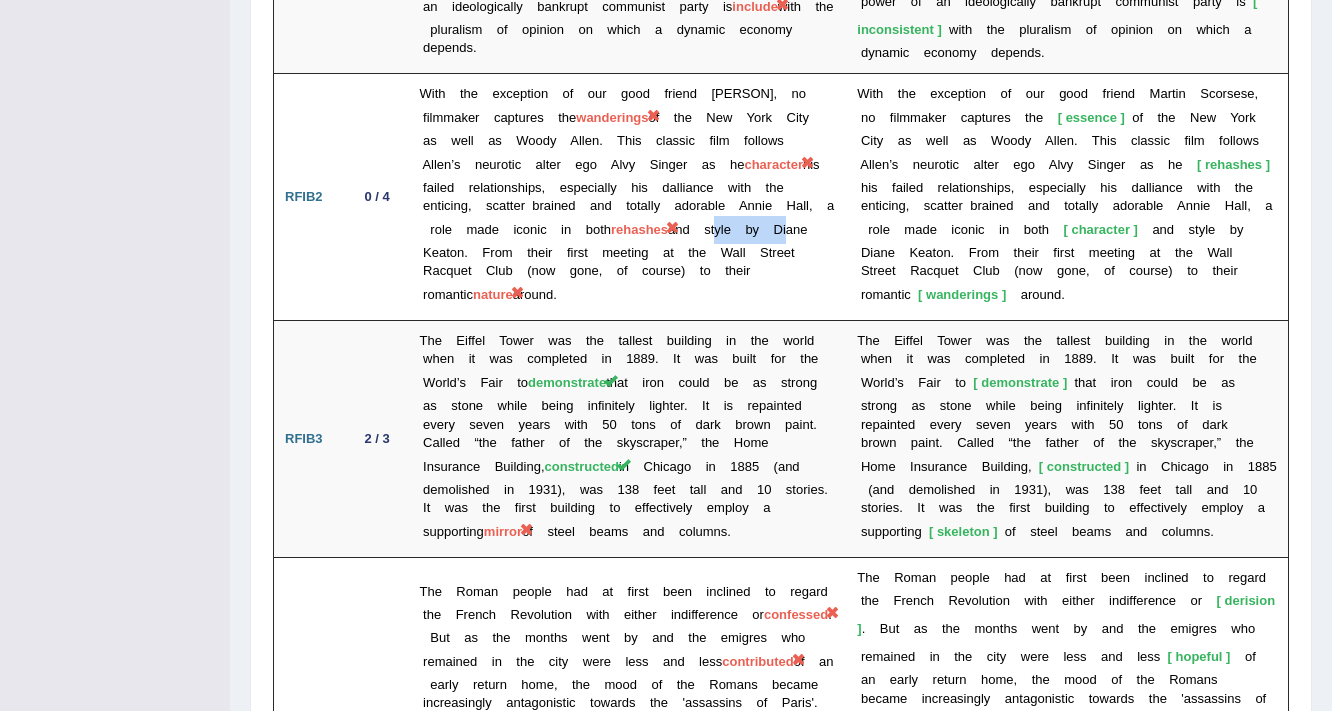 scroll, scrollTop: 3440, scrollLeft: 0, axis: vertical 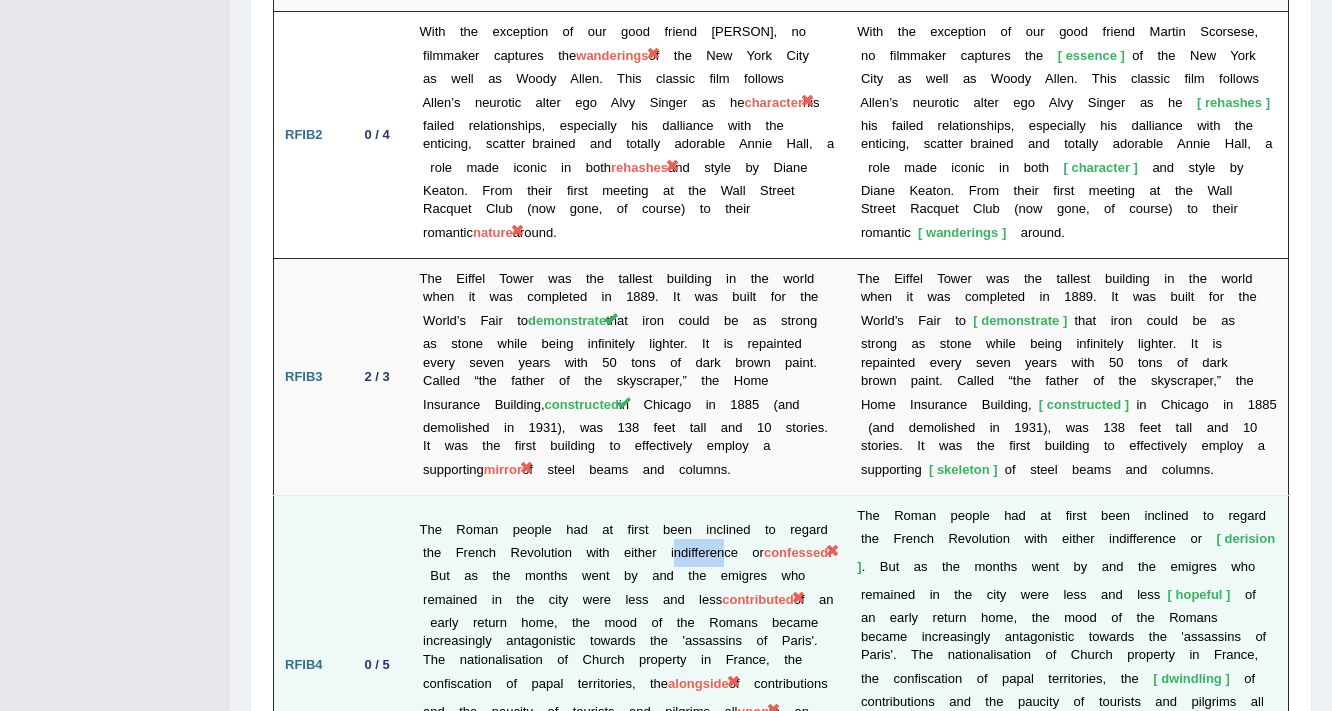 drag, startPoint x: 674, startPoint y: 505, endPoint x: 508, endPoint y: 520, distance: 166.67633 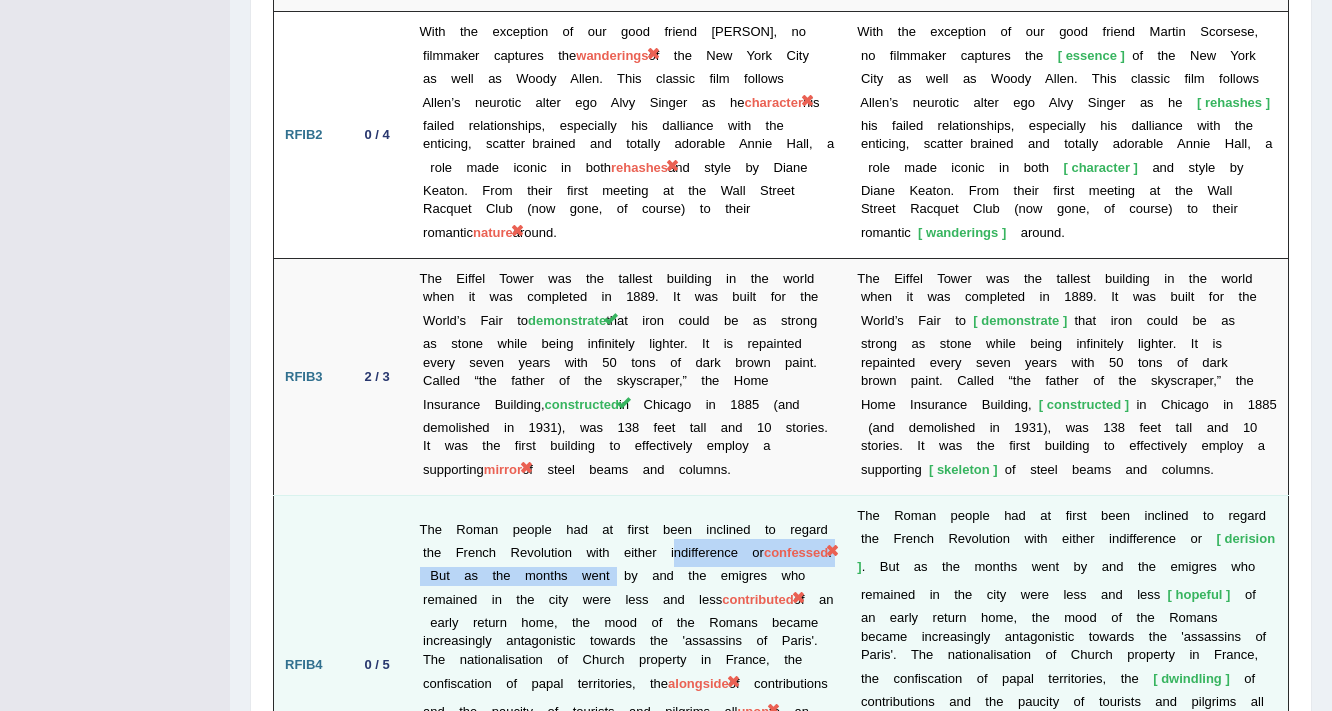 click on "The    Roman    people    had    at    first    been    inclined    to    regard    the    French    Revolution    with    either    indifference    or     confessed .    But    as    the    months    went    by    and    the    emigres    who    remained    in    the    city    were    less    and    less   contributed     of    an    early    return    home,    the    mood    of    the    Romans    became    increasingly    antagonistic    towards    the    'assassins    of    Paris'.    The    nationalisation    of    Church    property    in    France,    the    confiscation    of    papal    territories,    the     alongside     of    contributions    and    the    paucity    of    tourists    and    pilgrims    all     upon dwindling   envoys    to    Rome,    the    people    turned    upon    them    in    a    fury." at bounding box center (628, 665) 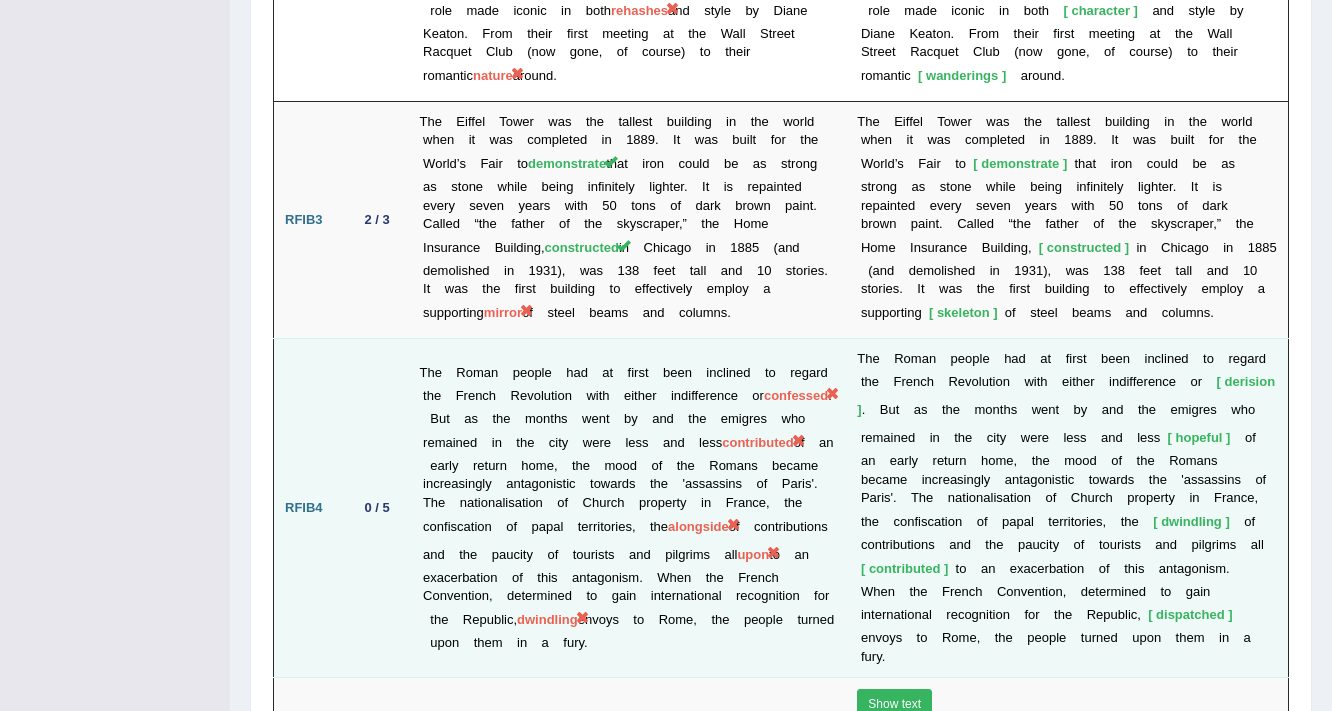 scroll, scrollTop: 3760, scrollLeft: 0, axis: vertical 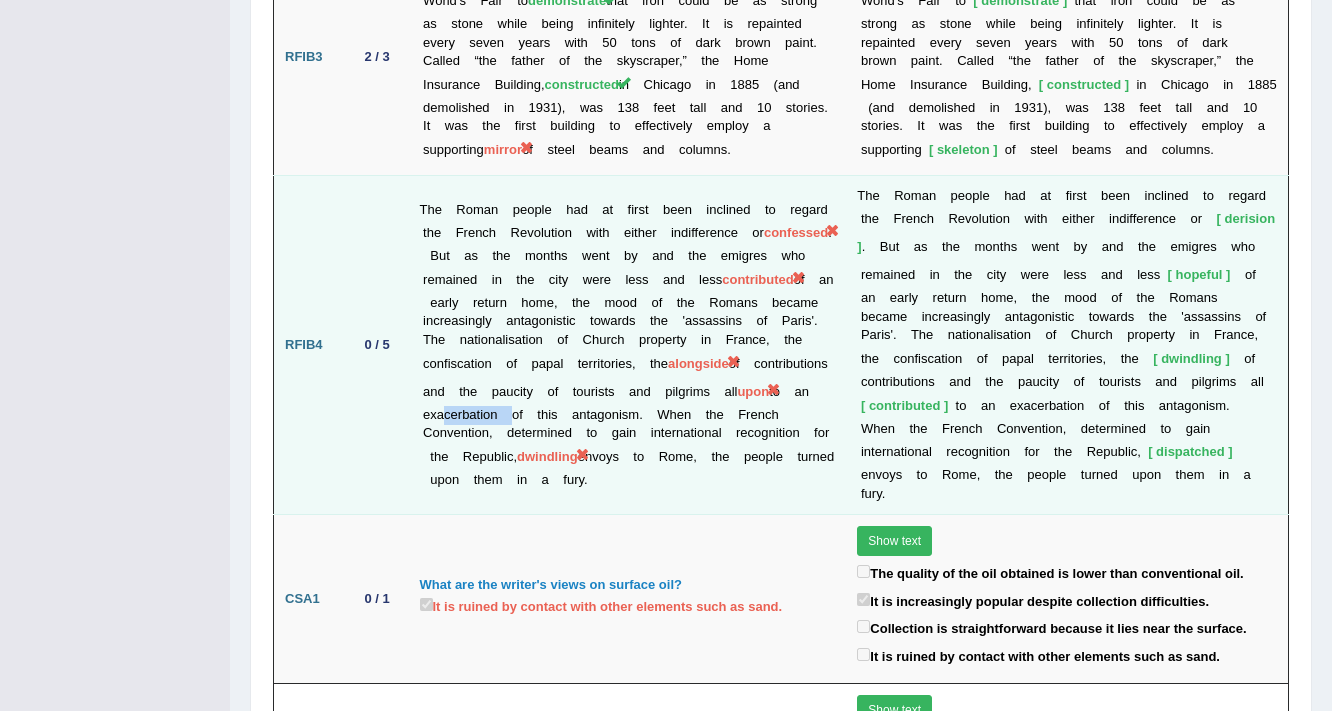 drag, startPoint x: 643, startPoint y: 372, endPoint x: 720, endPoint y: 370, distance: 77.02597 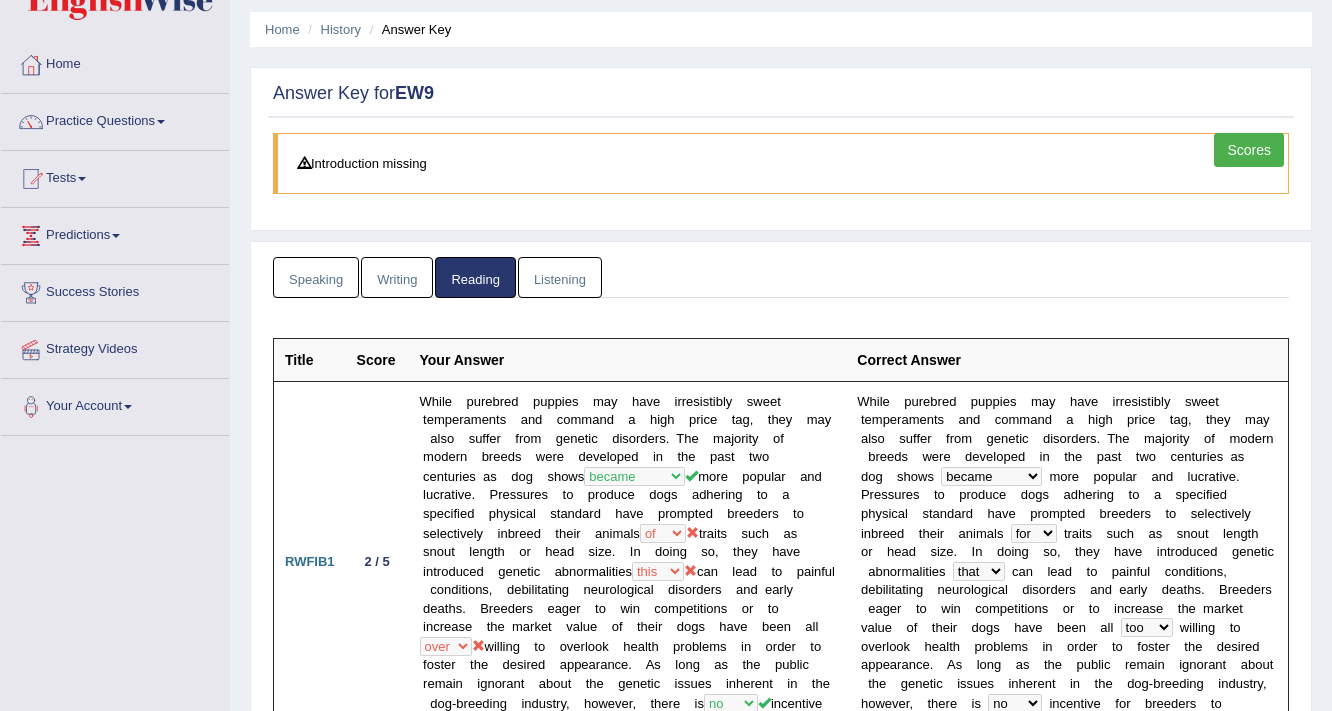 scroll, scrollTop: 0, scrollLeft: 0, axis: both 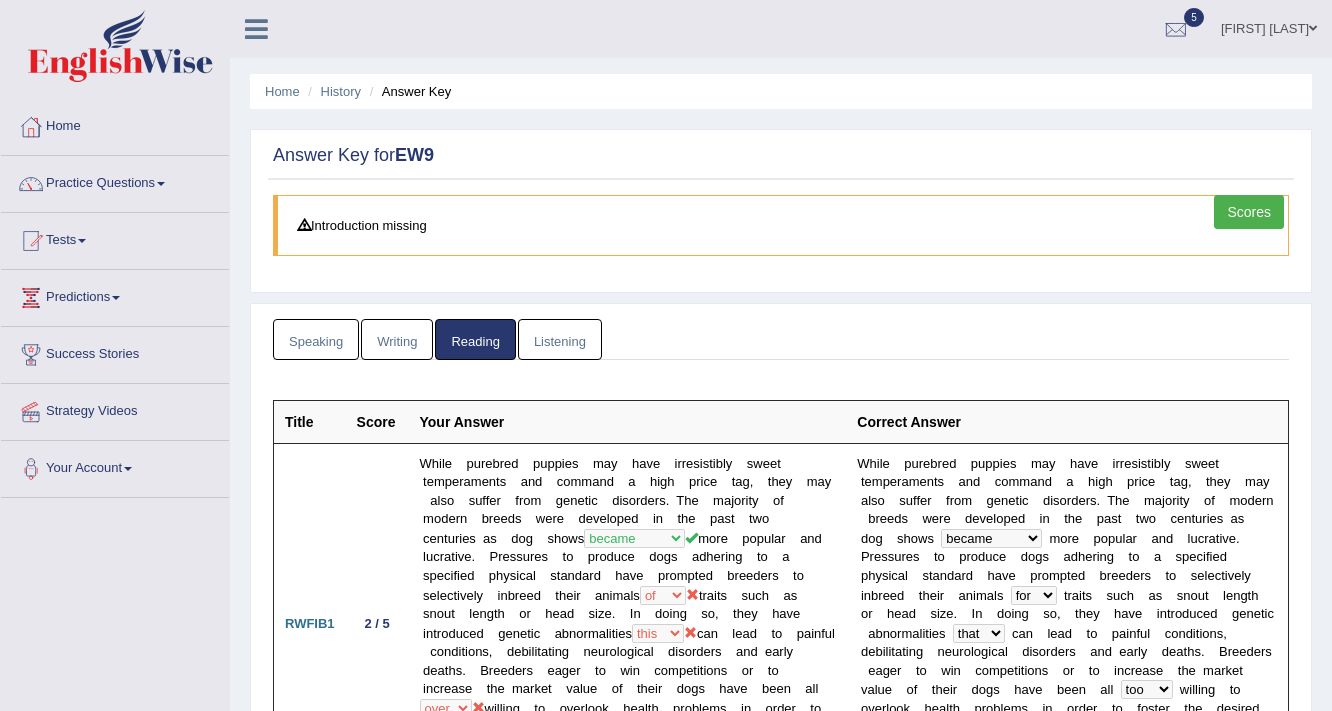click on "Listening" at bounding box center [560, 339] 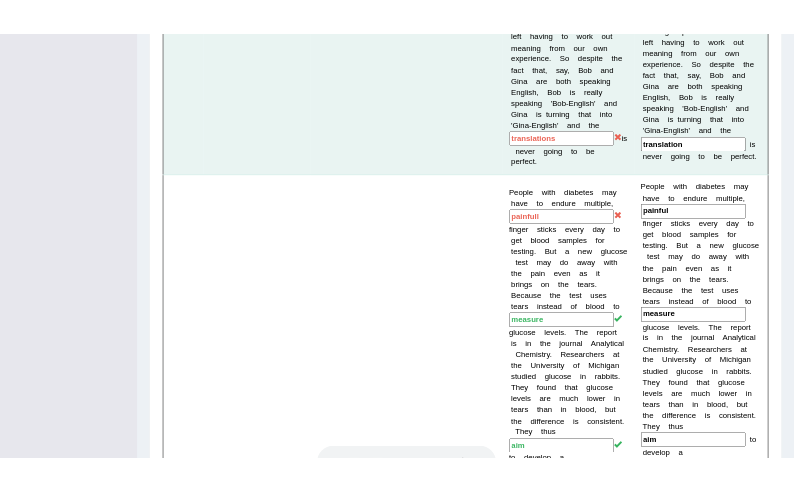 scroll, scrollTop: 1483, scrollLeft: 0, axis: vertical 